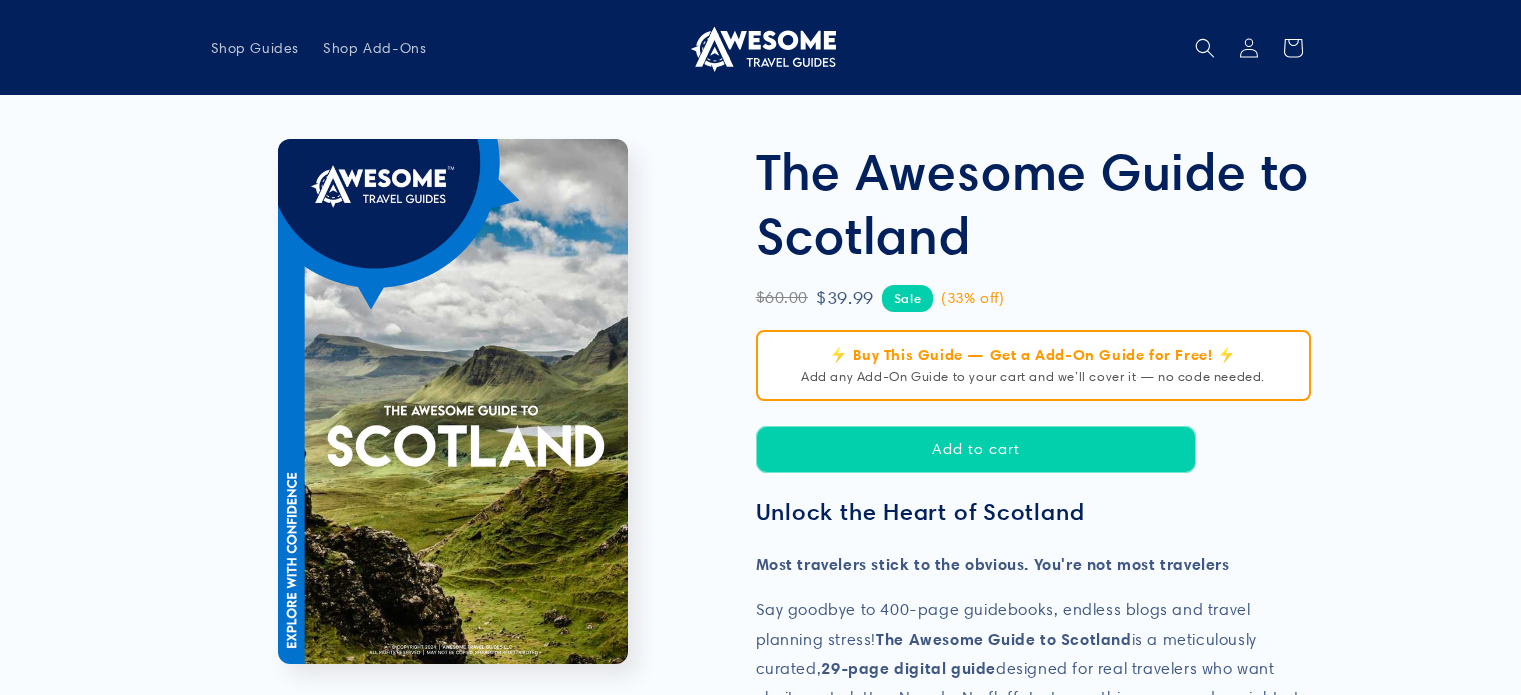 scroll, scrollTop: 0, scrollLeft: 0, axis: both 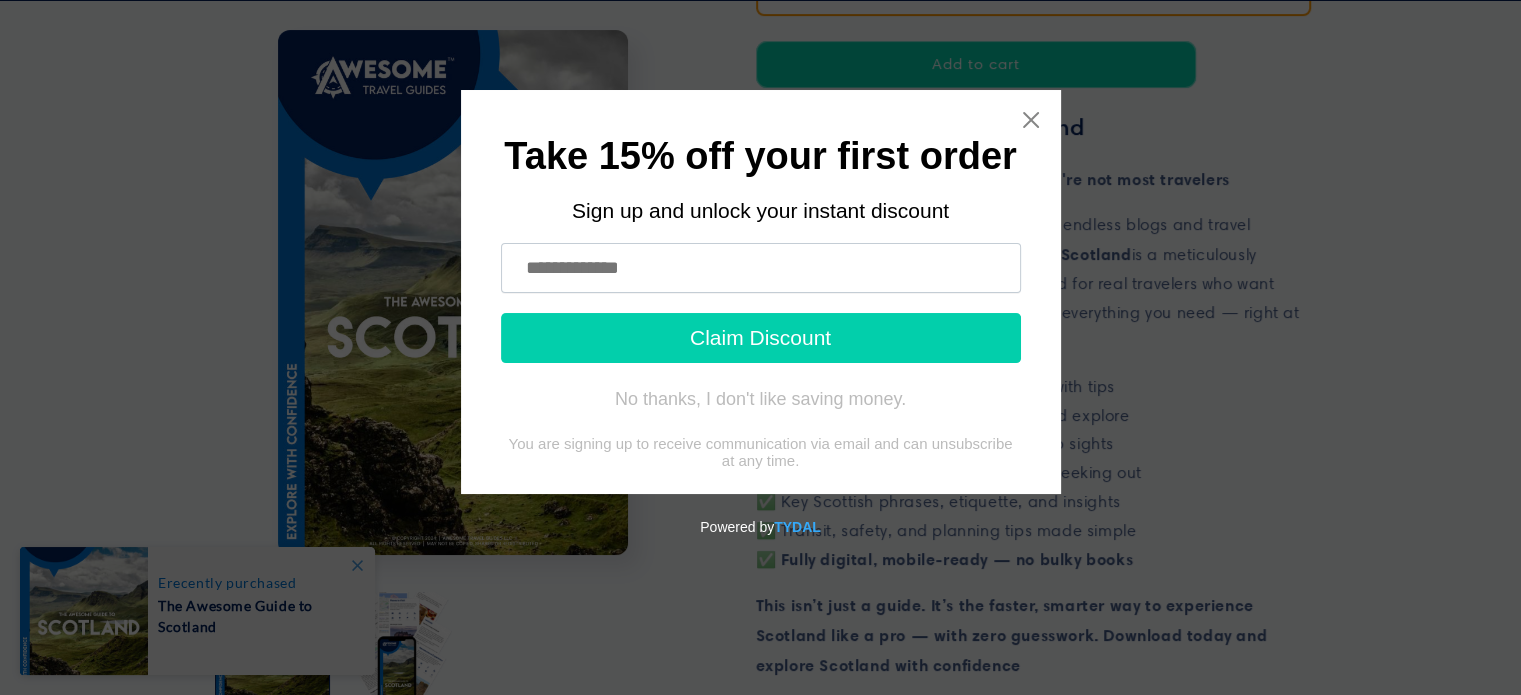 click at bounding box center (761, 268) 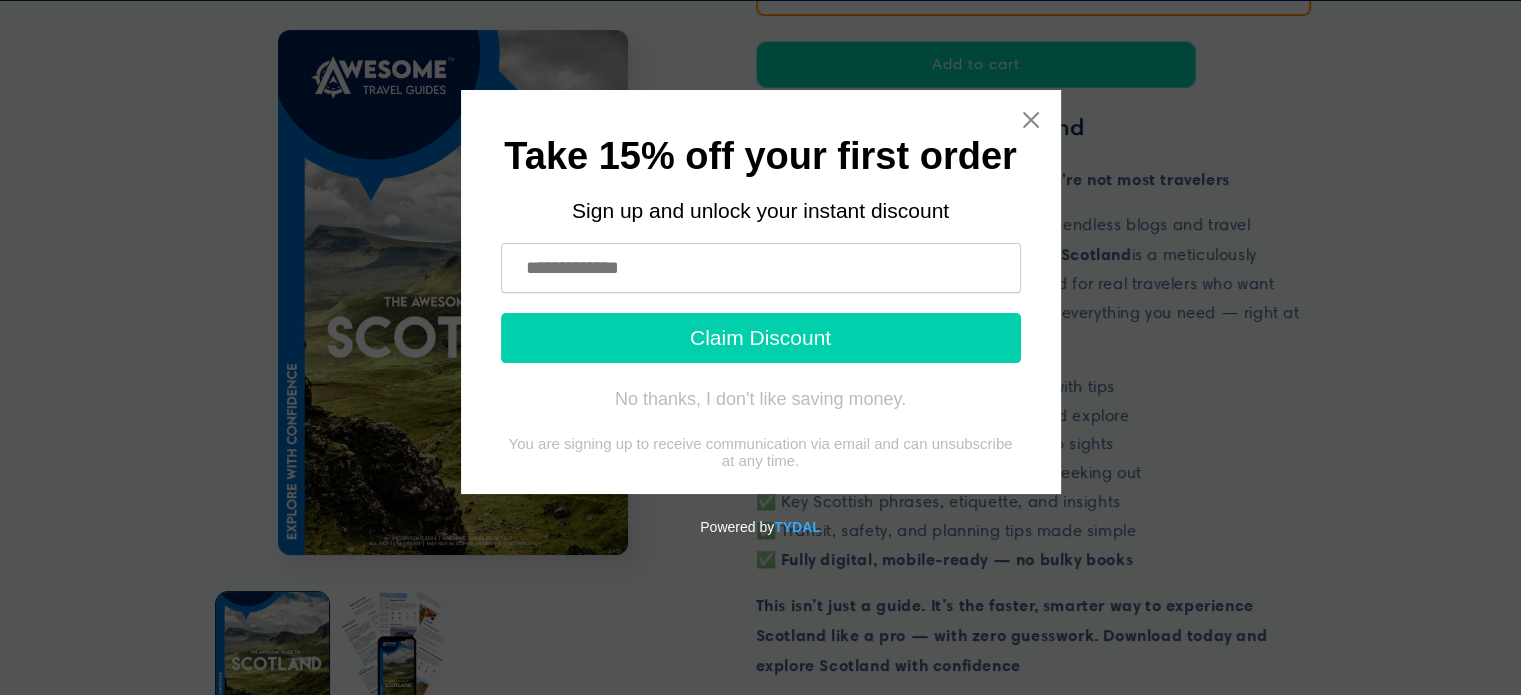 type on "**********" 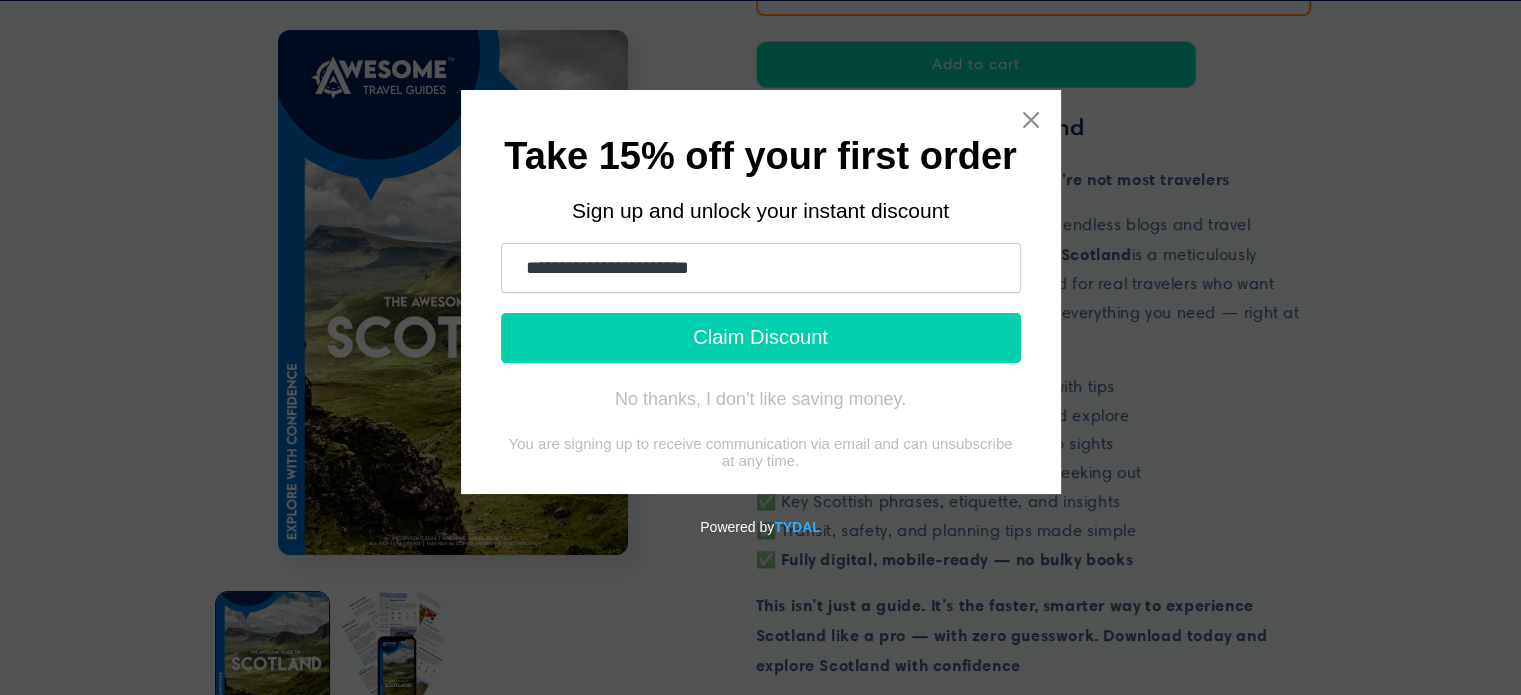 click on "Claim Discount" at bounding box center [761, 338] 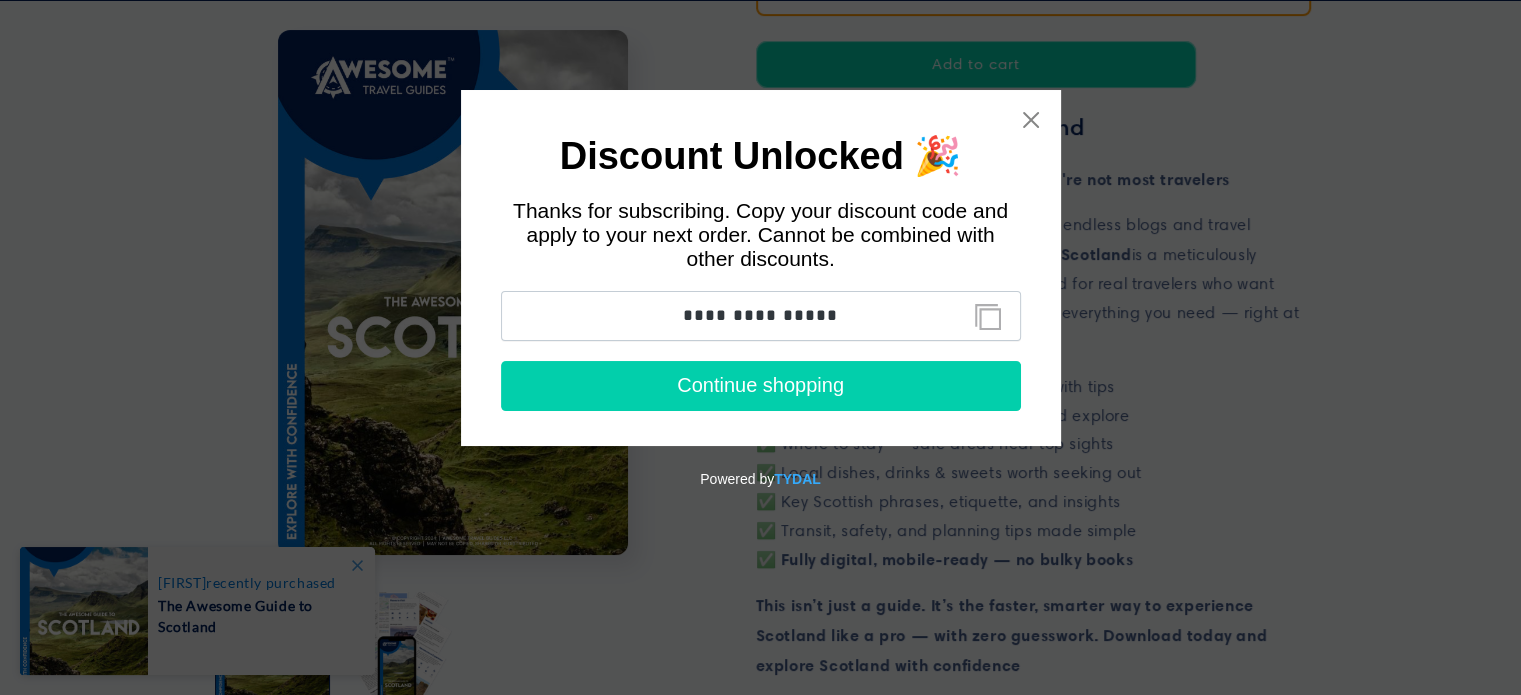 click on "Continue shopping" at bounding box center (761, 386) 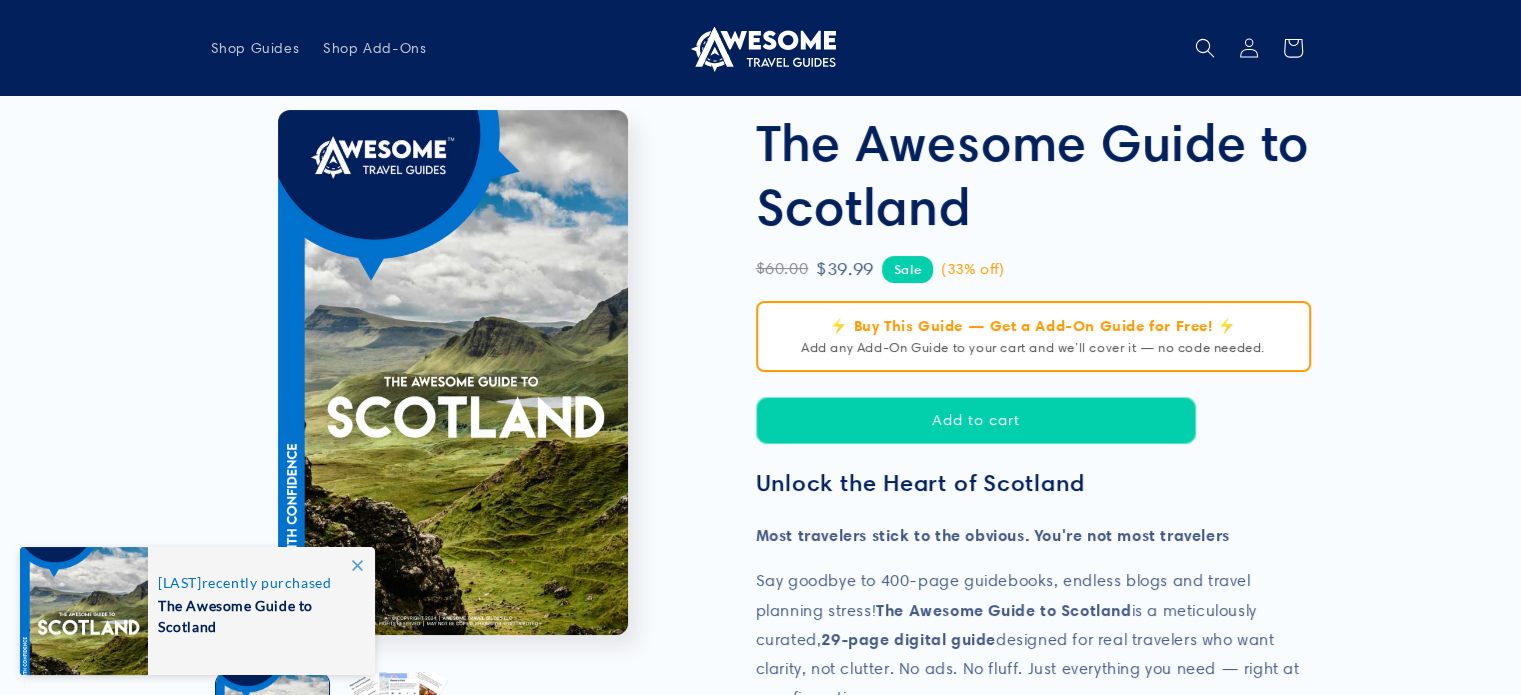 scroll, scrollTop: 0, scrollLeft: 0, axis: both 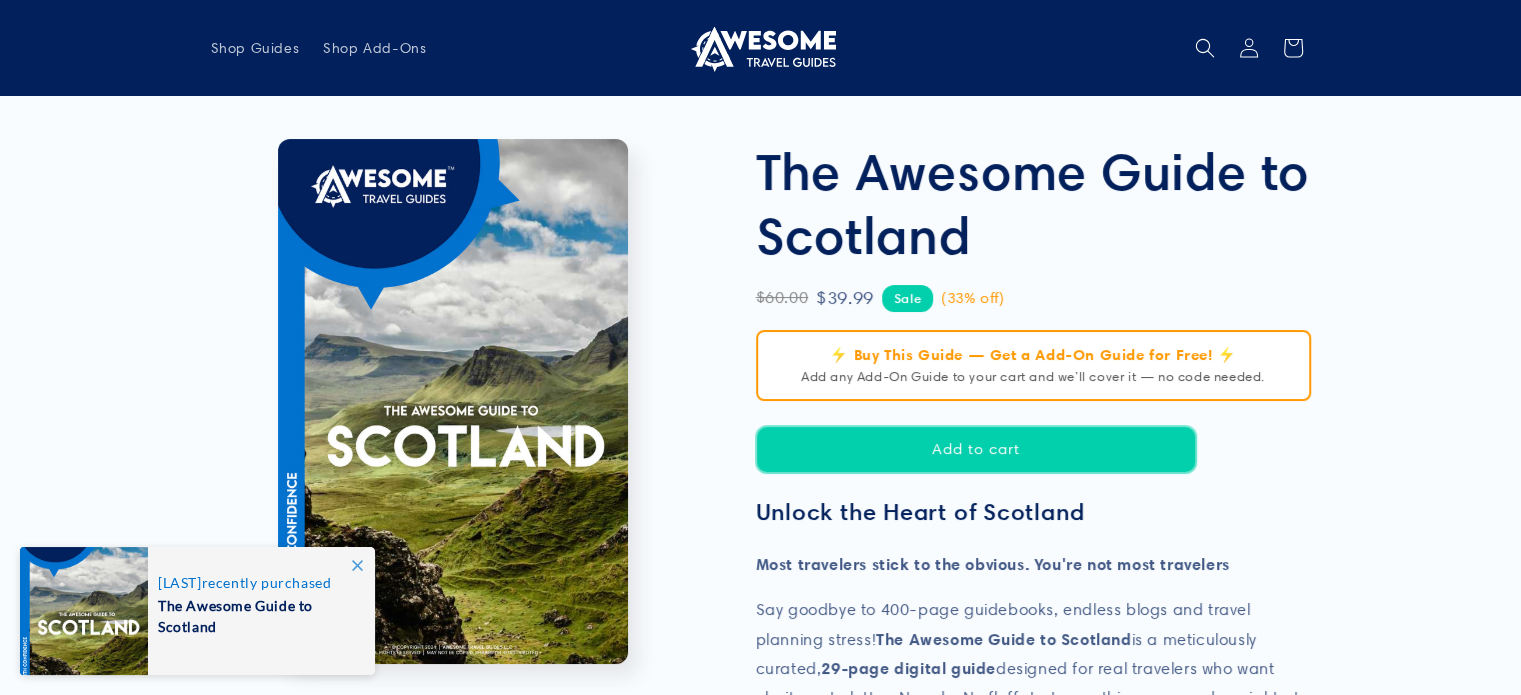 click on "Add to cart" at bounding box center [976, 449] 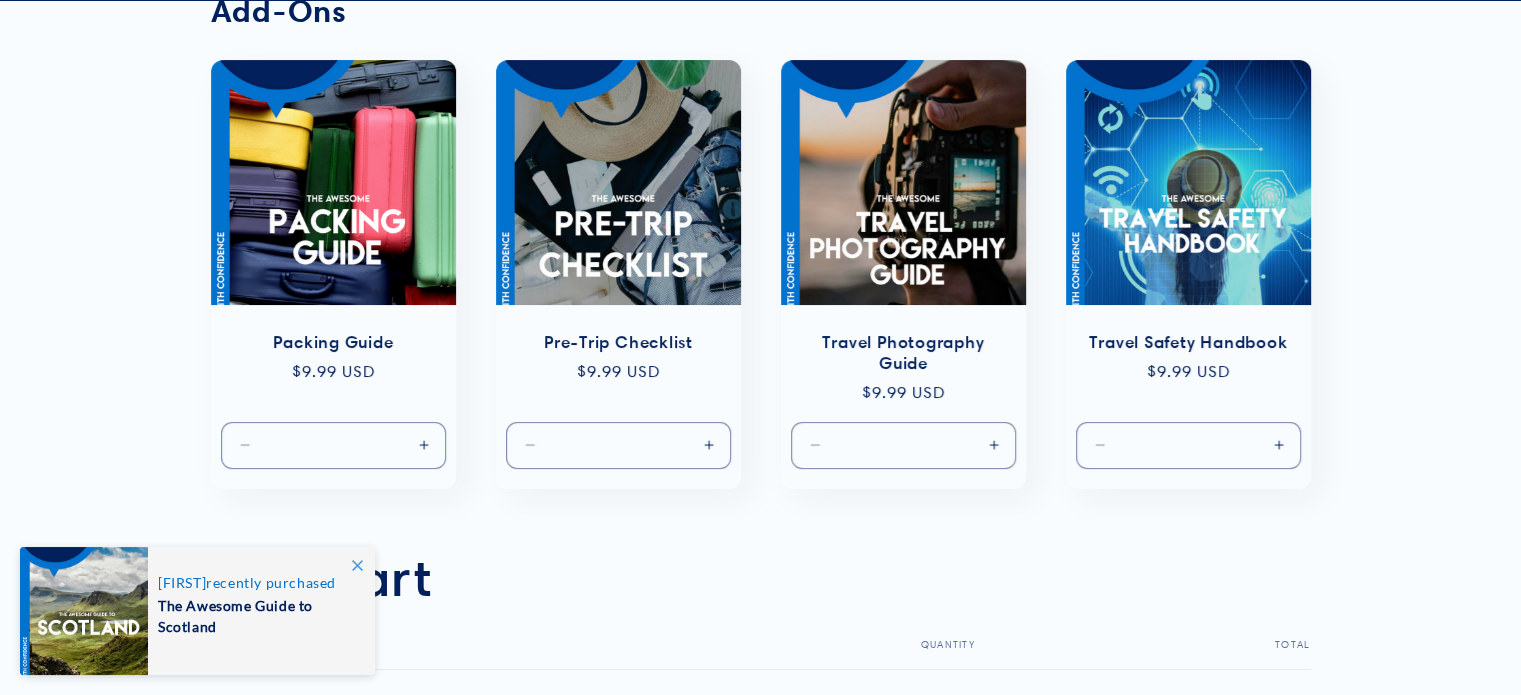 scroll, scrollTop: 300, scrollLeft: 0, axis: vertical 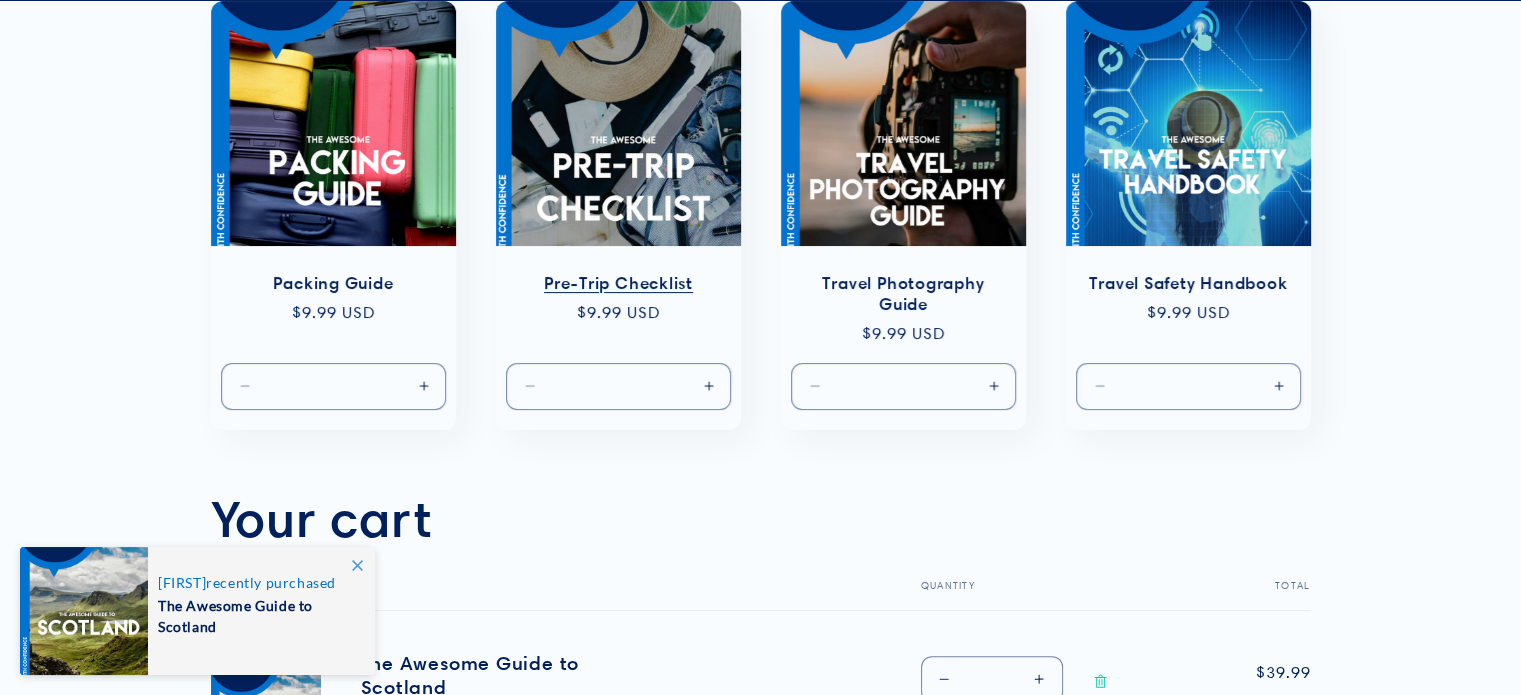 click on "Pre-Trip Checklist" at bounding box center (618, 283) 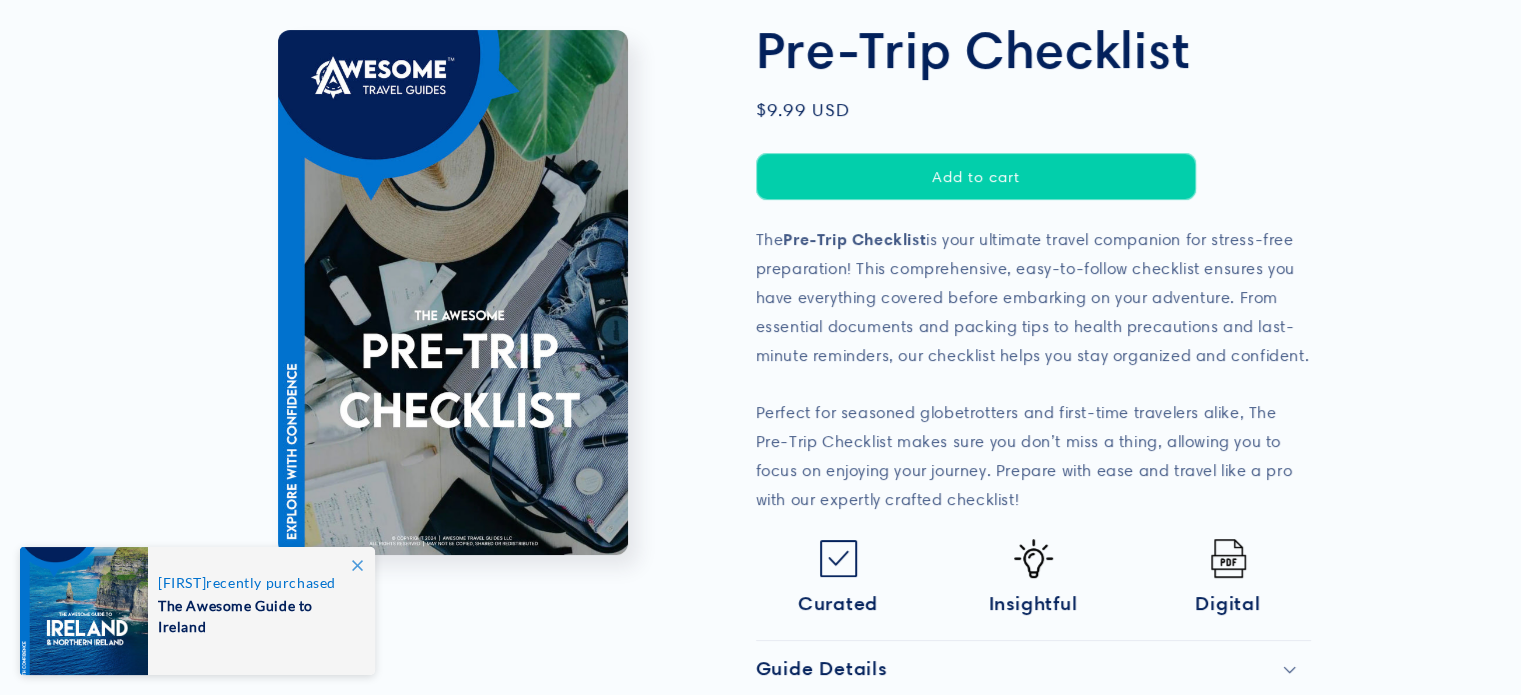 scroll, scrollTop: 0, scrollLeft: 0, axis: both 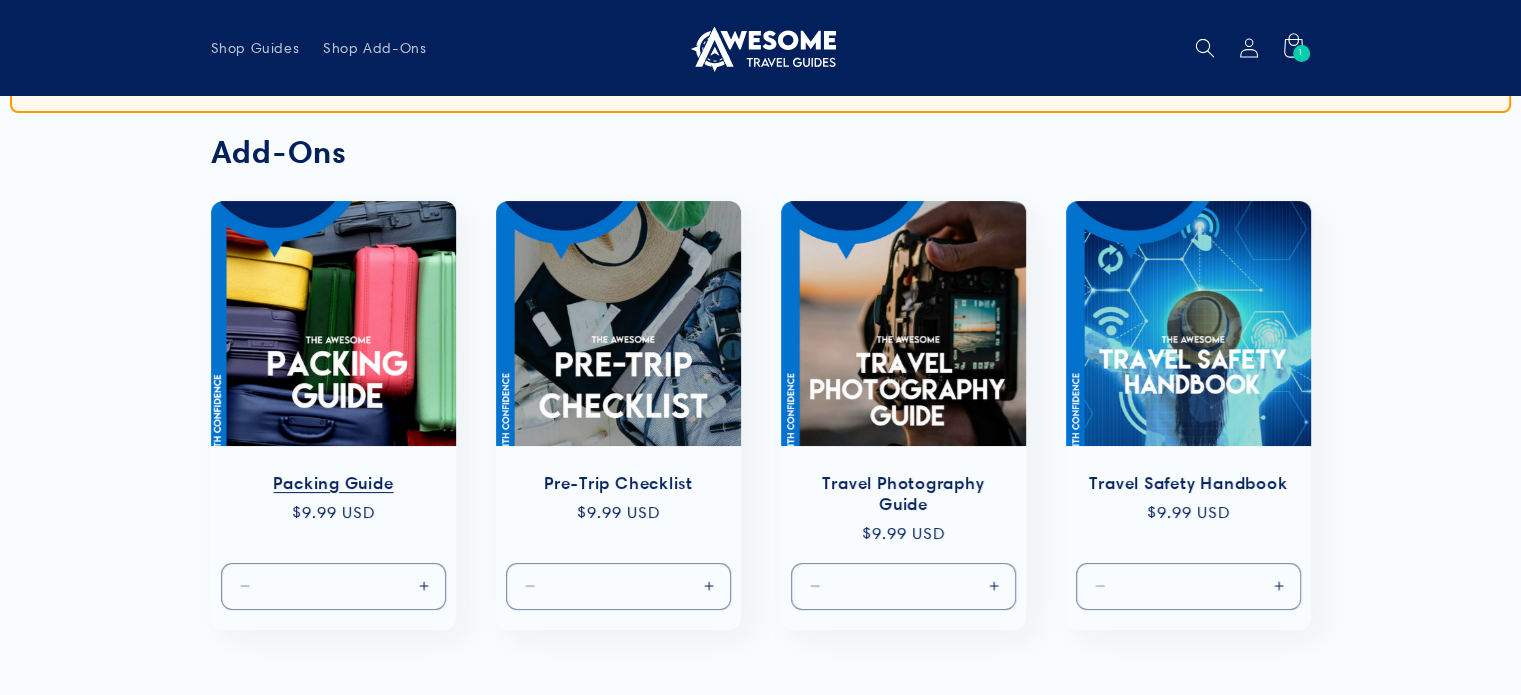 click on "Packing Guide" at bounding box center [333, 483] 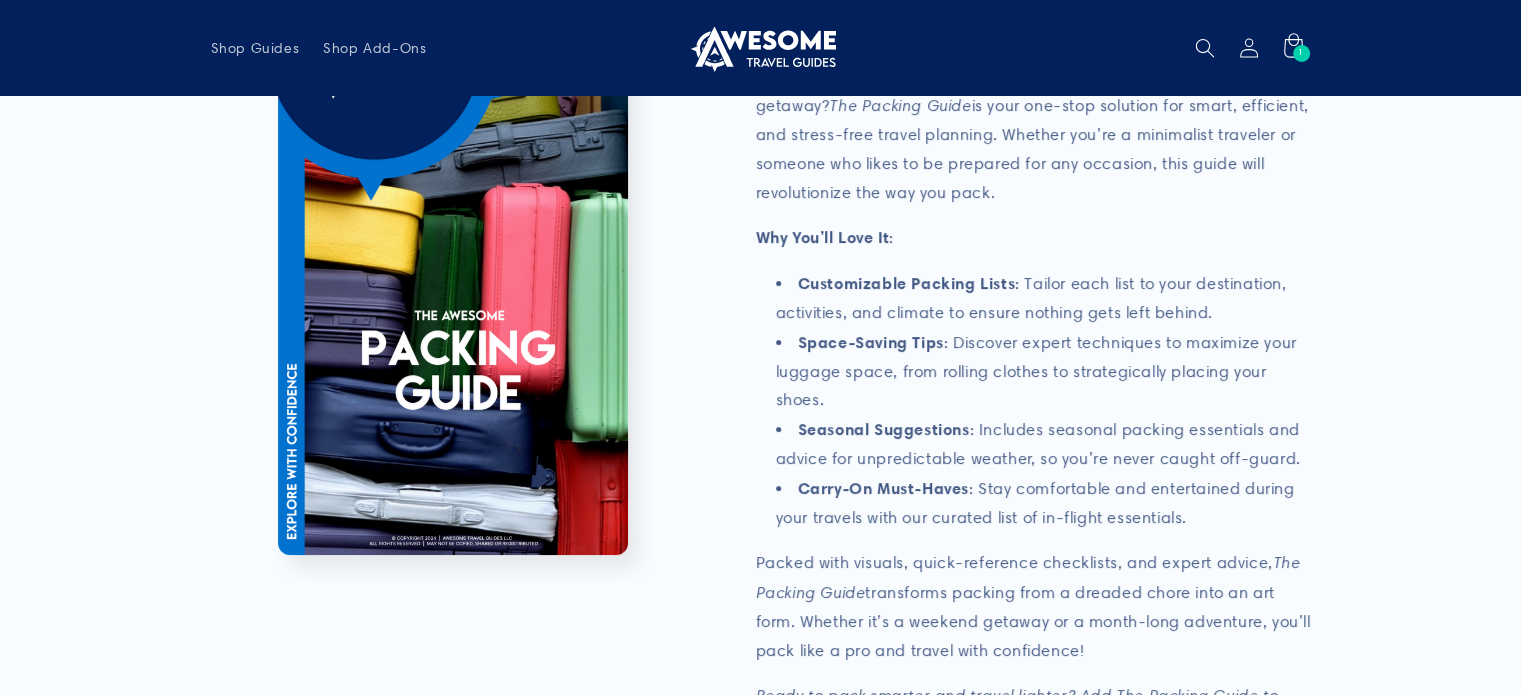 scroll, scrollTop: 0, scrollLeft: 0, axis: both 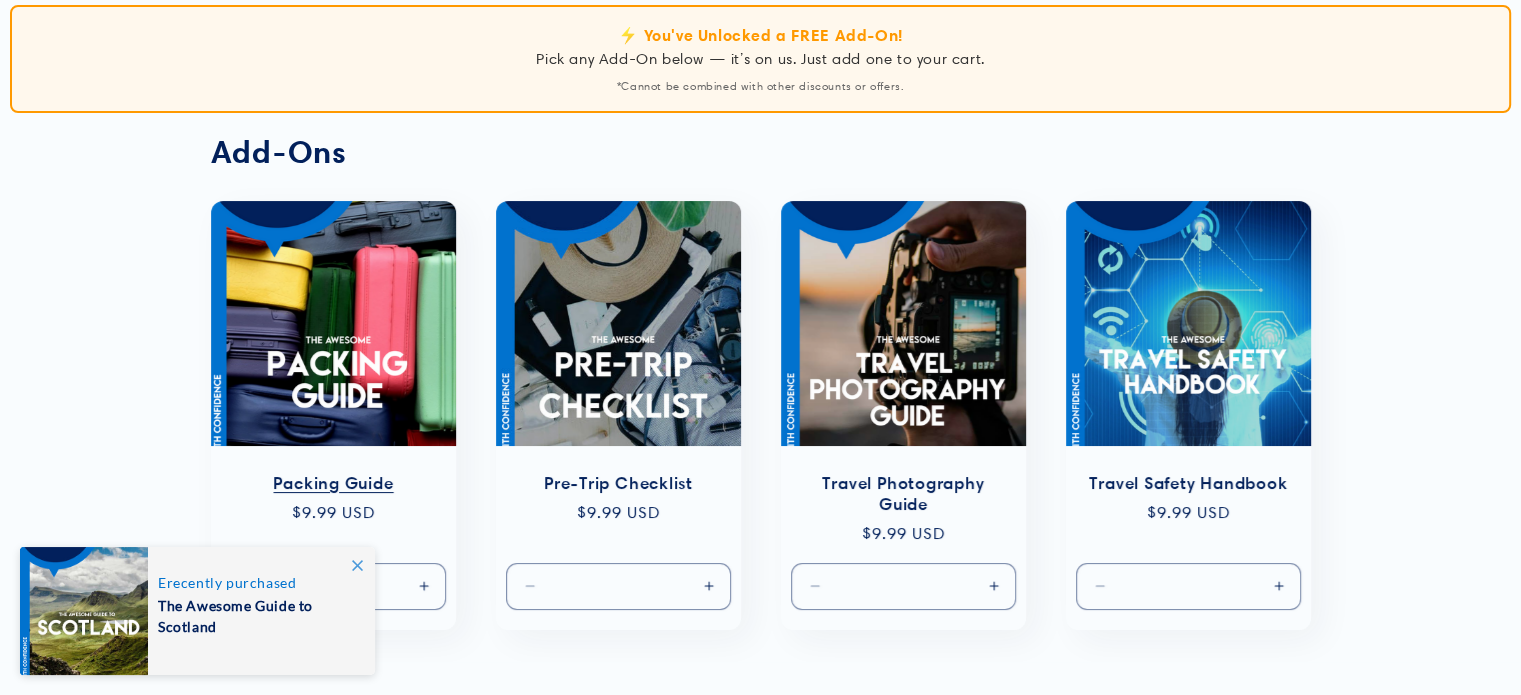 click on "Increase quantity for Default Title" at bounding box center [423, 586] 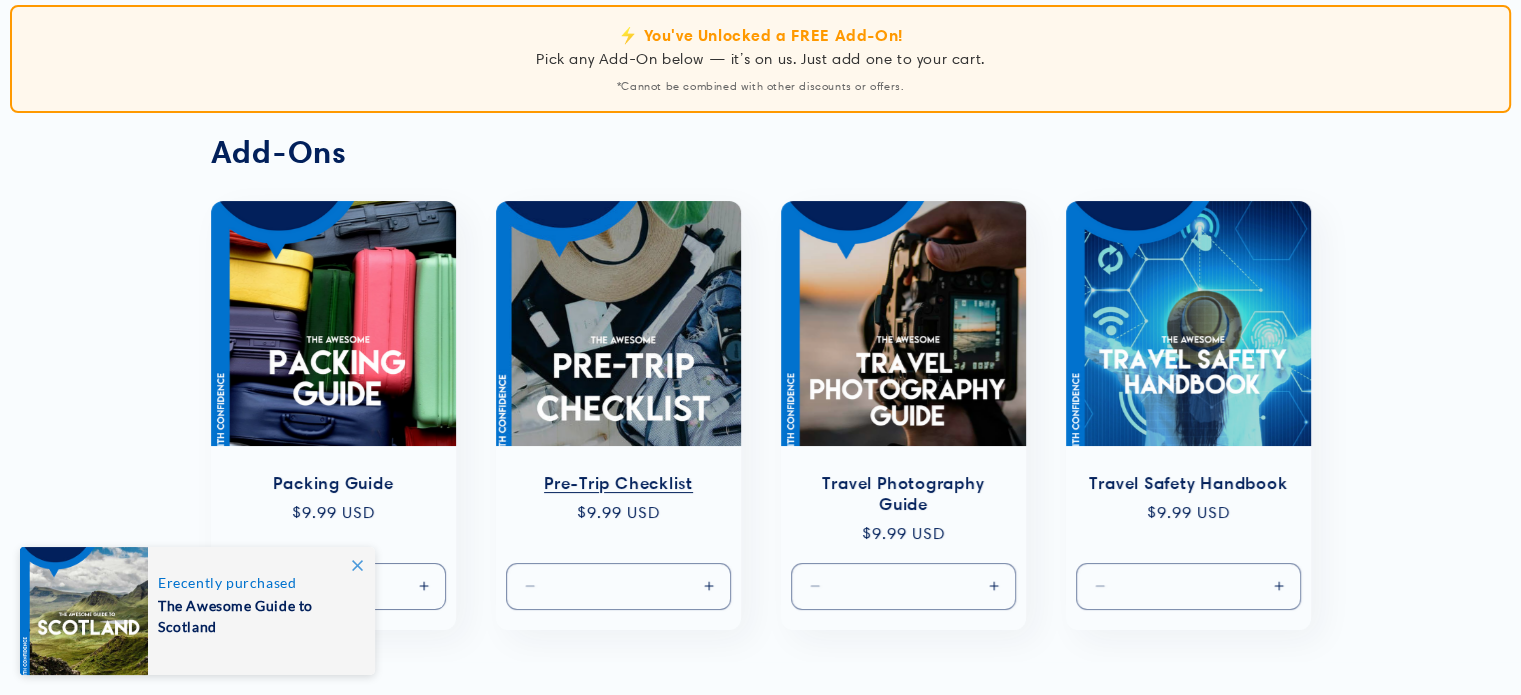 click on "Pre-Trip Checklist" at bounding box center (618, 483) 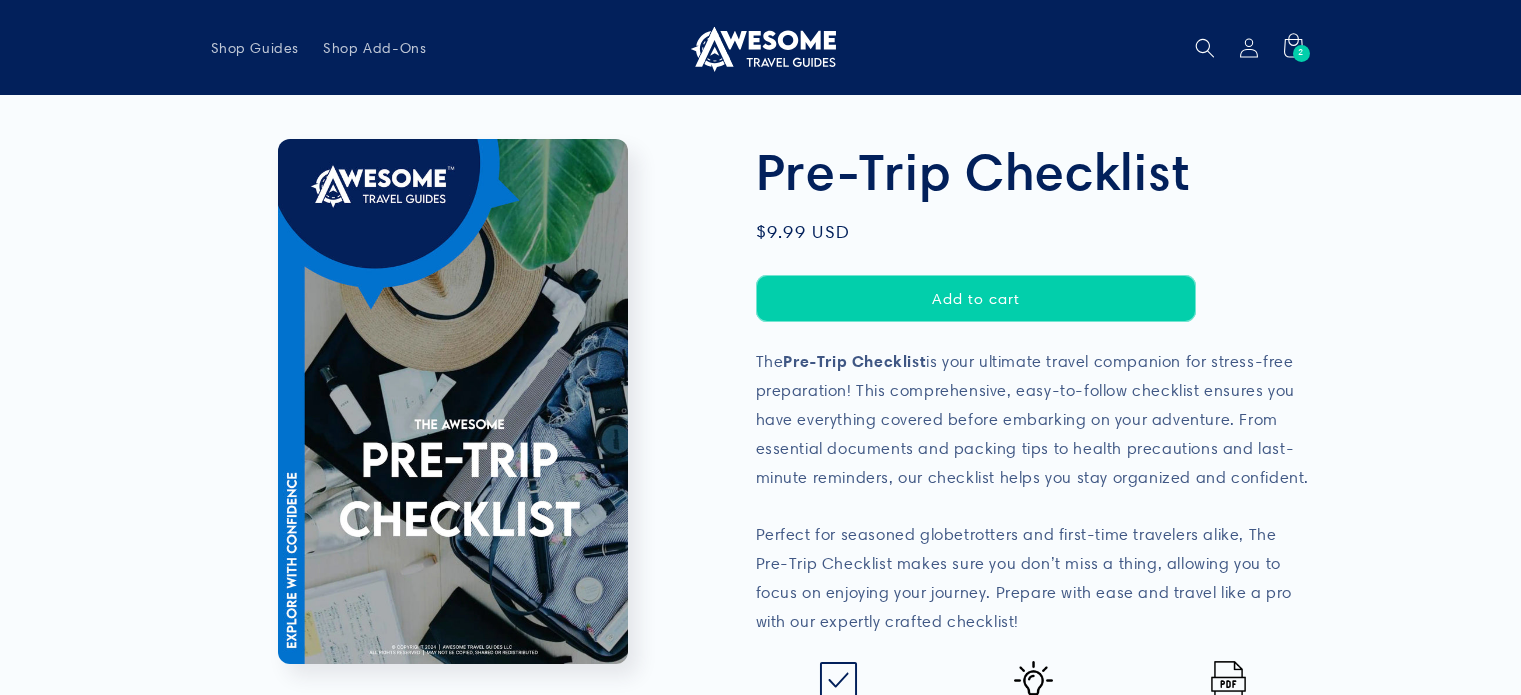 scroll, scrollTop: 0, scrollLeft: 0, axis: both 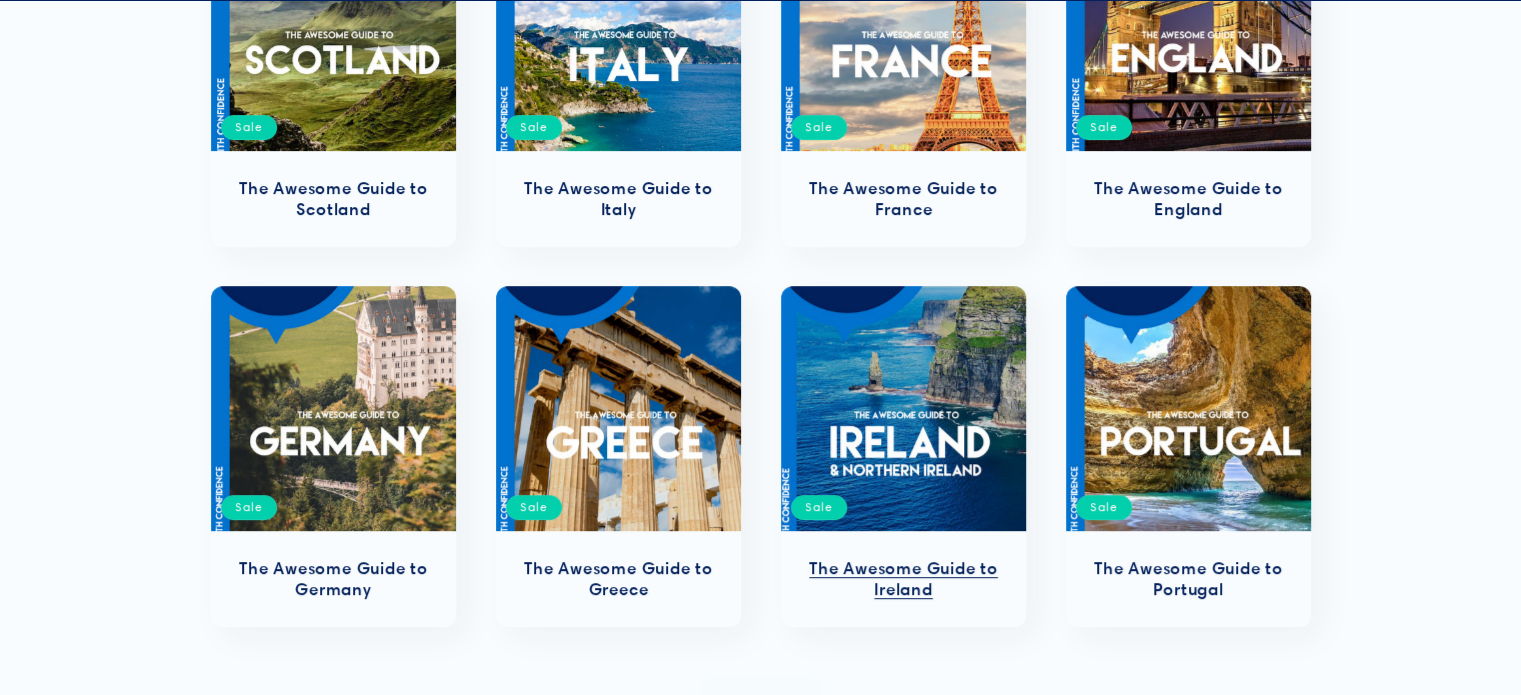 click on "The Awesome Guide to Ireland" at bounding box center (903, 579) 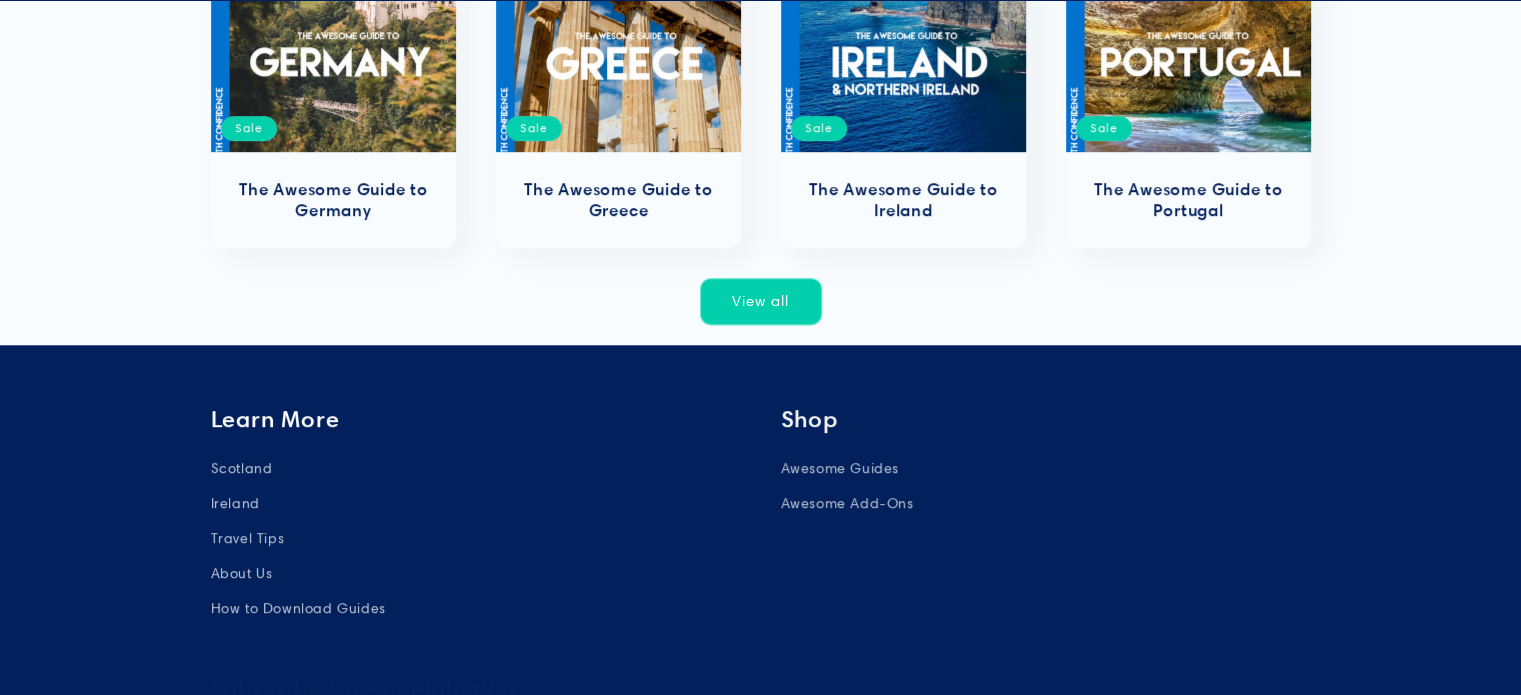scroll, scrollTop: 1000, scrollLeft: 0, axis: vertical 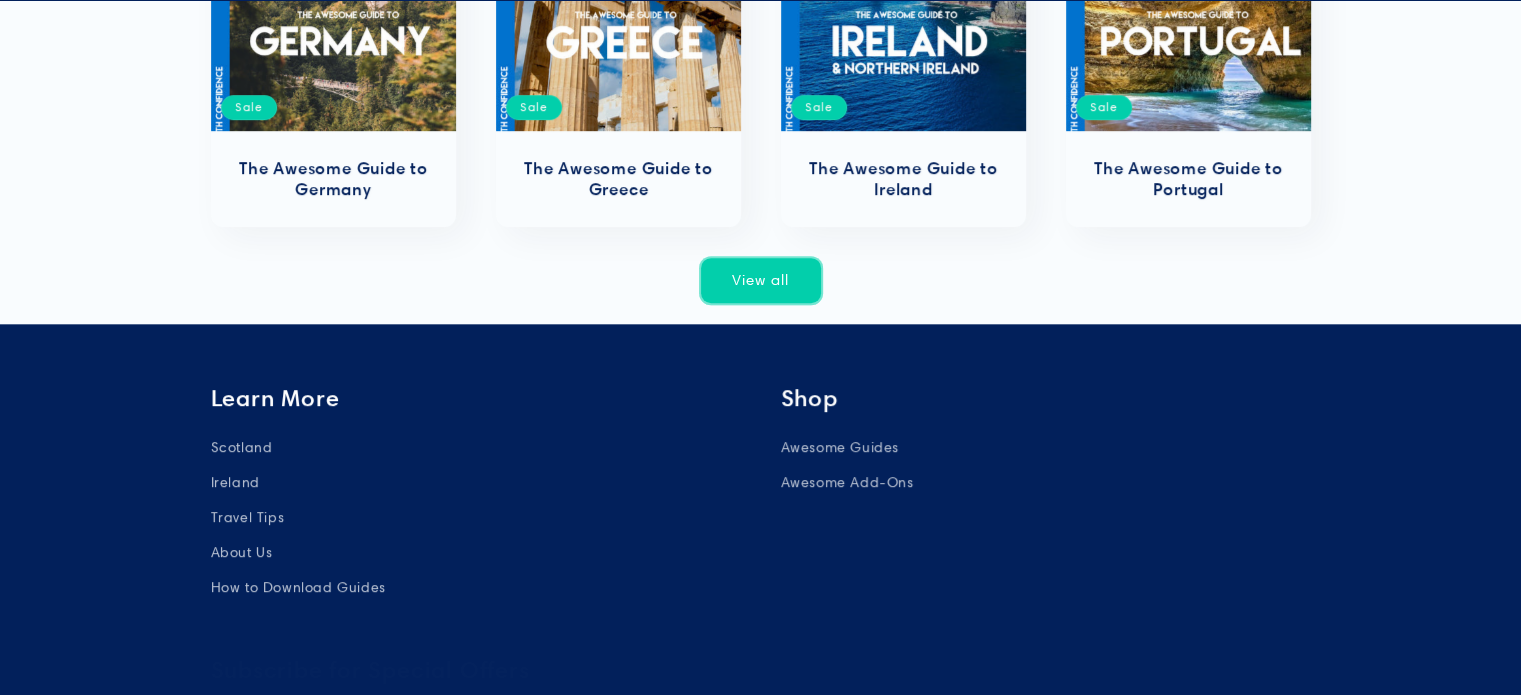 click on "View all" at bounding box center [761, 280] 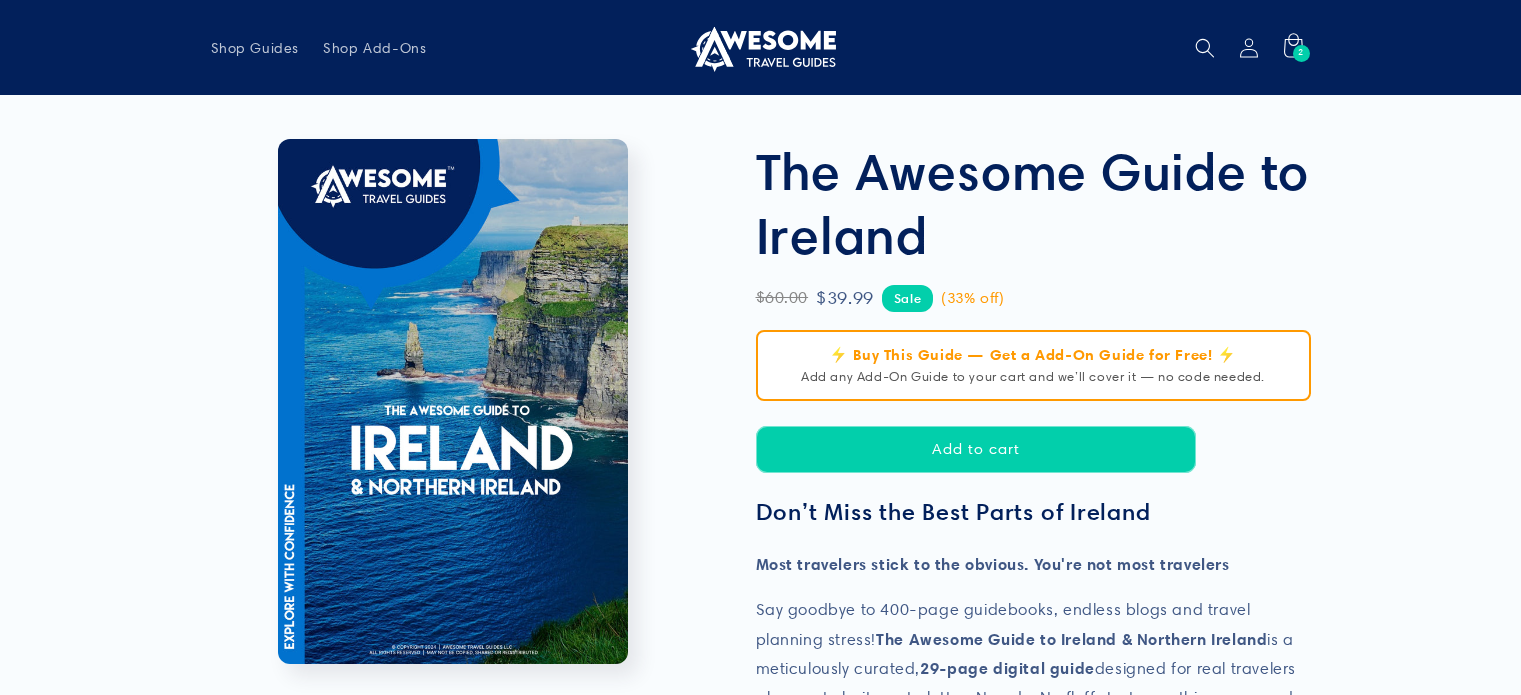 scroll, scrollTop: 0, scrollLeft: 0, axis: both 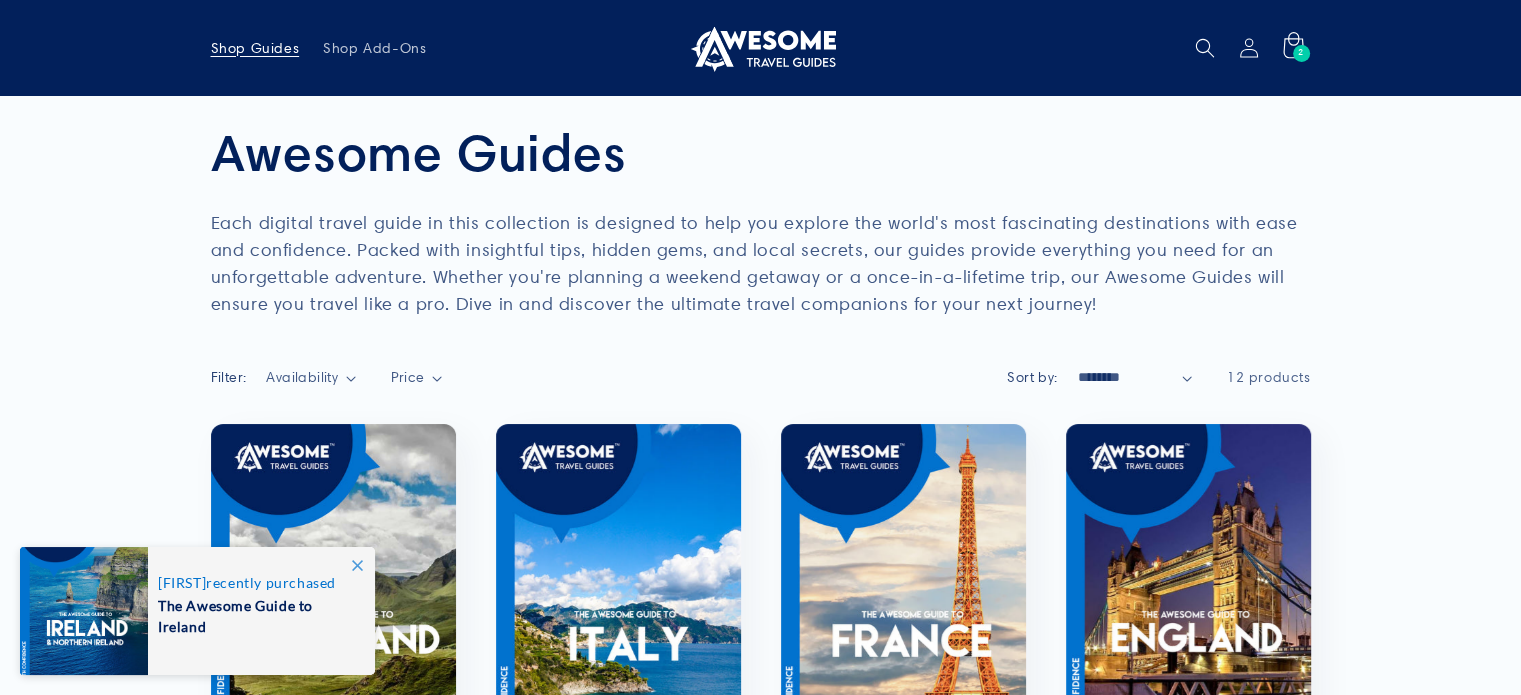 click 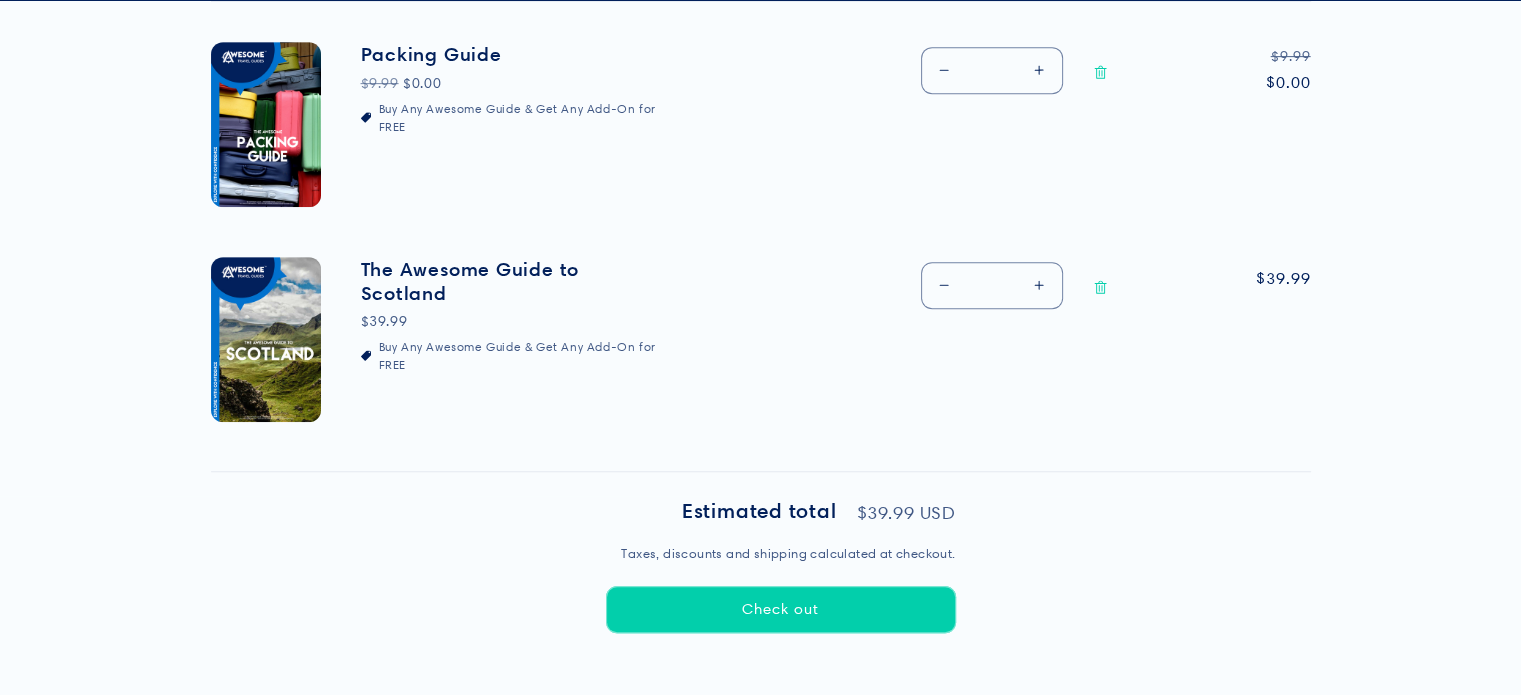 scroll, scrollTop: 1000, scrollLeft: 0, axis: vertical 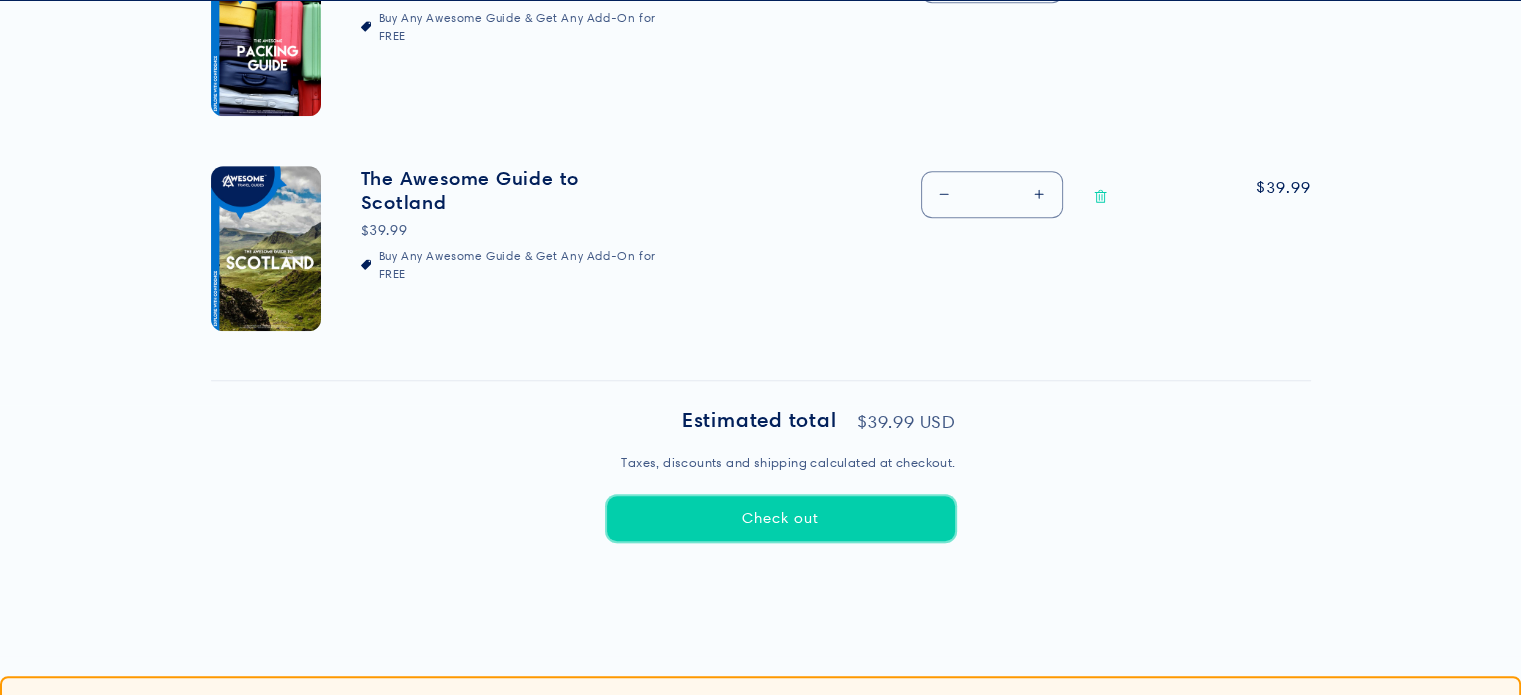 click on "Check out" at bounding box center [781, 518] 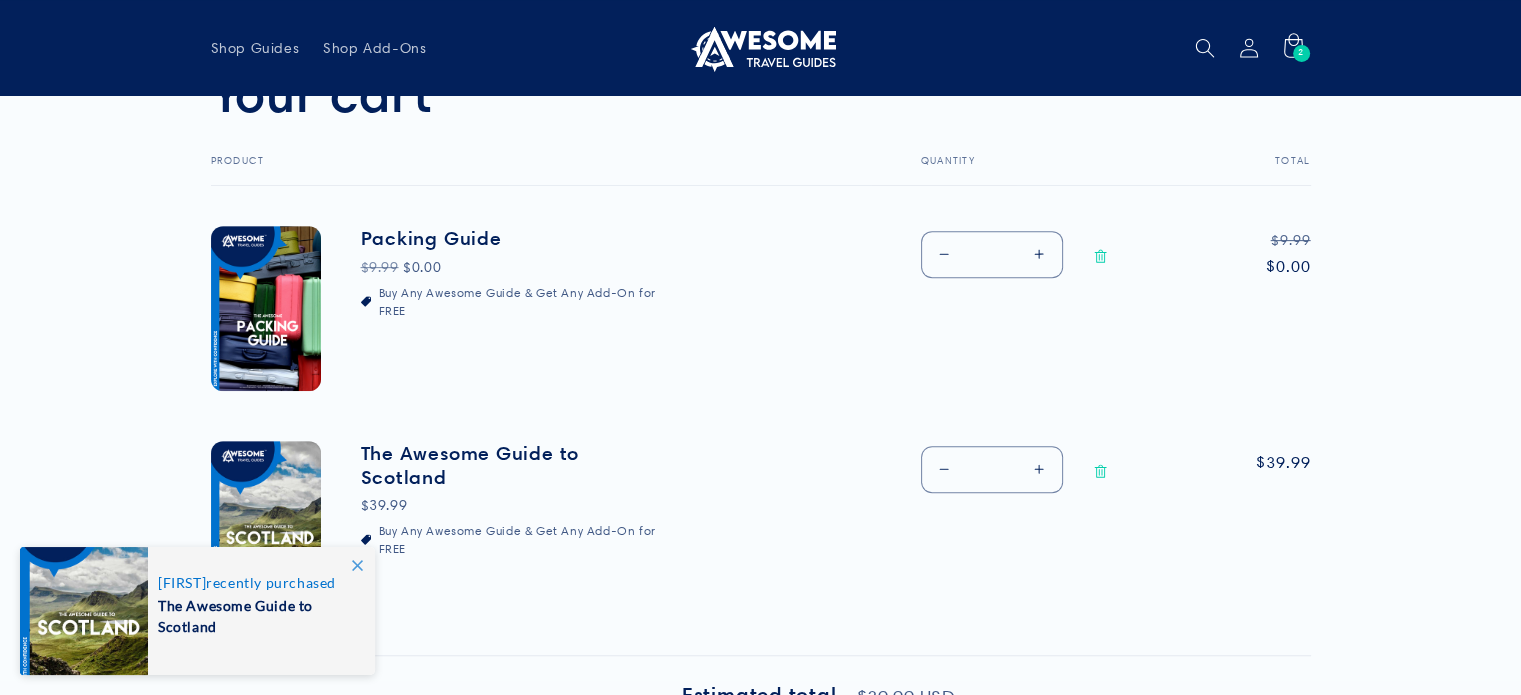 scroll, scrollTop: 700, scrollLeft: 0, axis: vertical 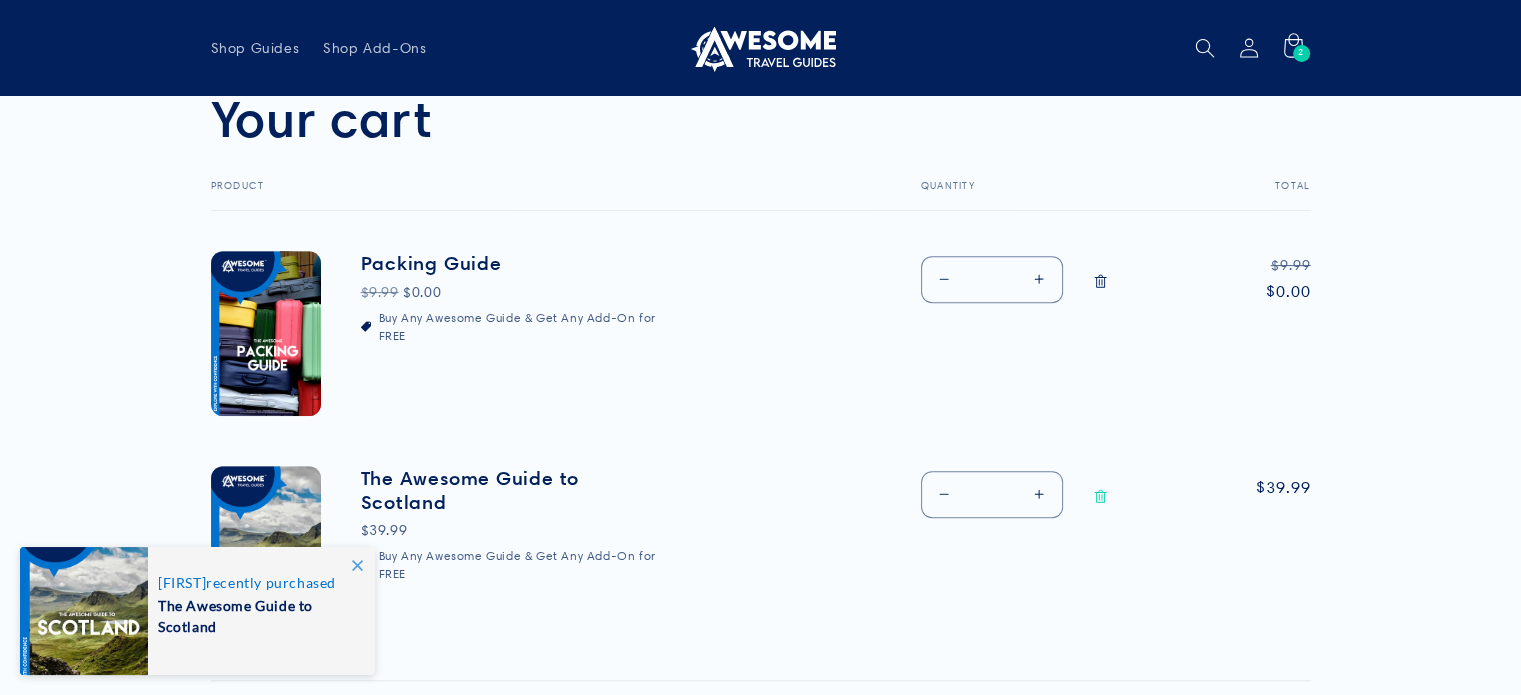 click 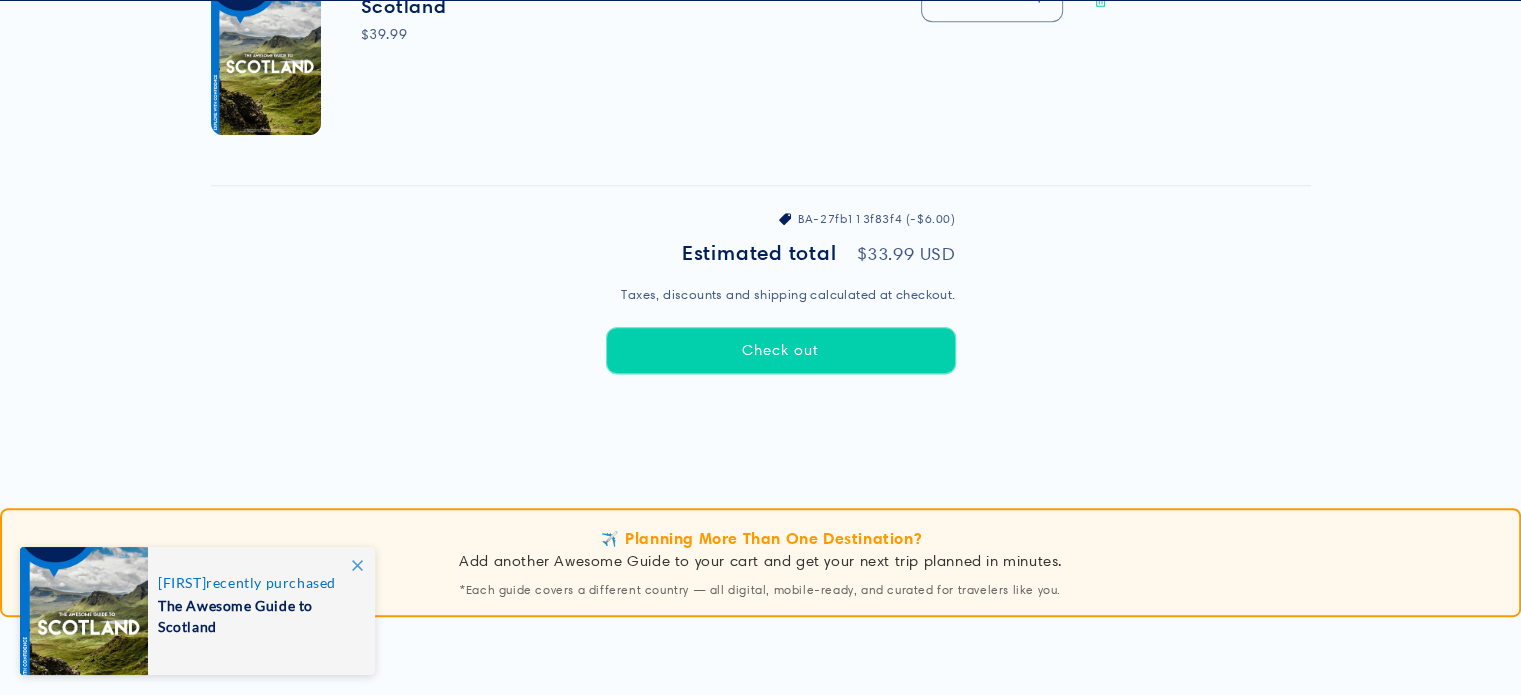 scroll, scrollTop: 1000, scrollLeft: 0, axis: vertical 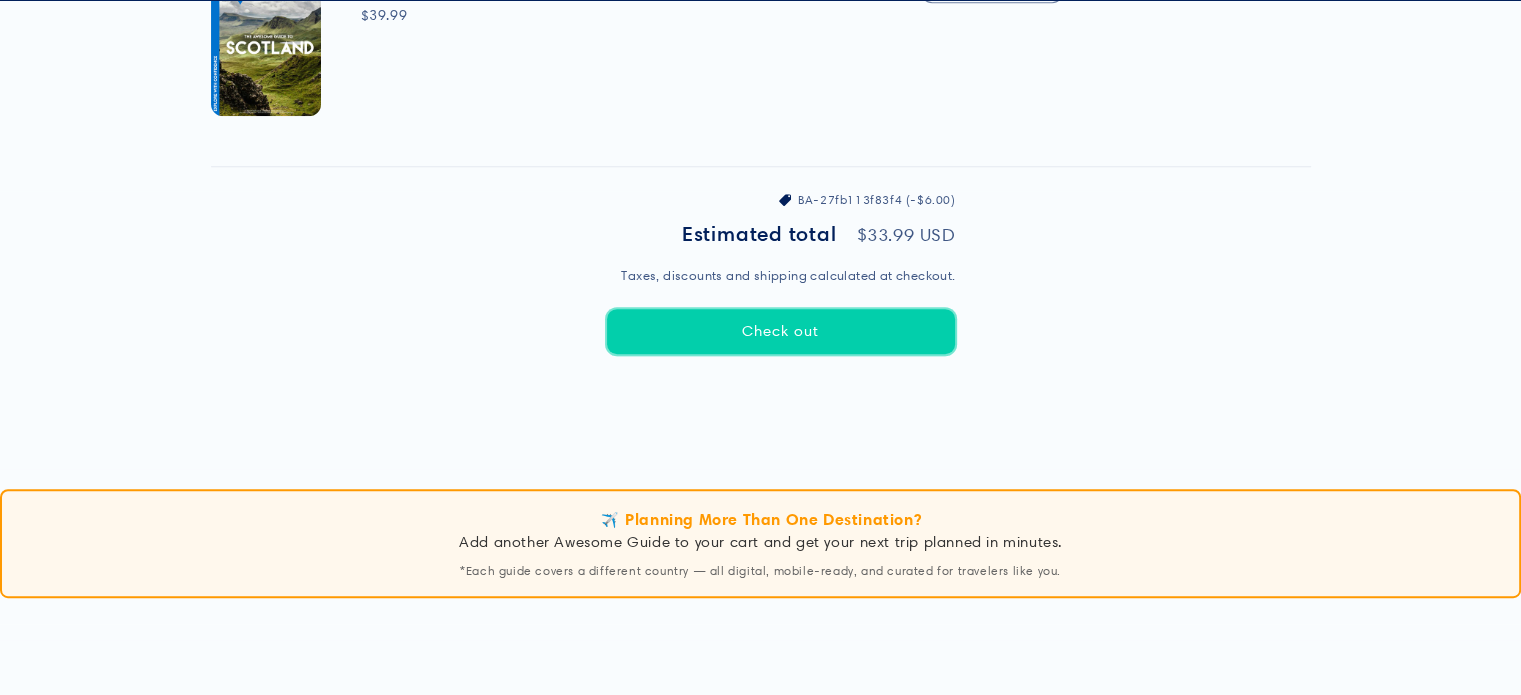 click on "Check out" at bounding box center [781, 331] 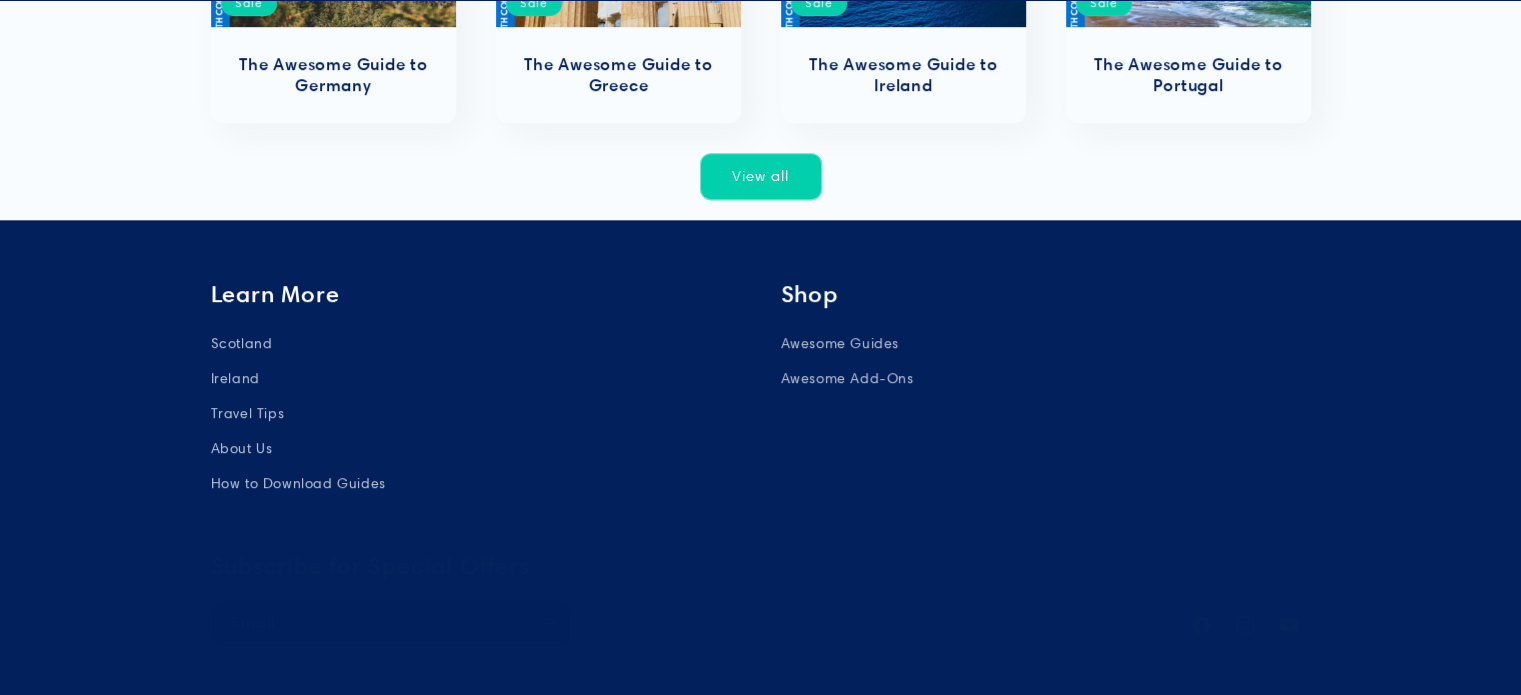 scroll, scrollTop: 1200, scrollLeft: 0, axis: vertical 